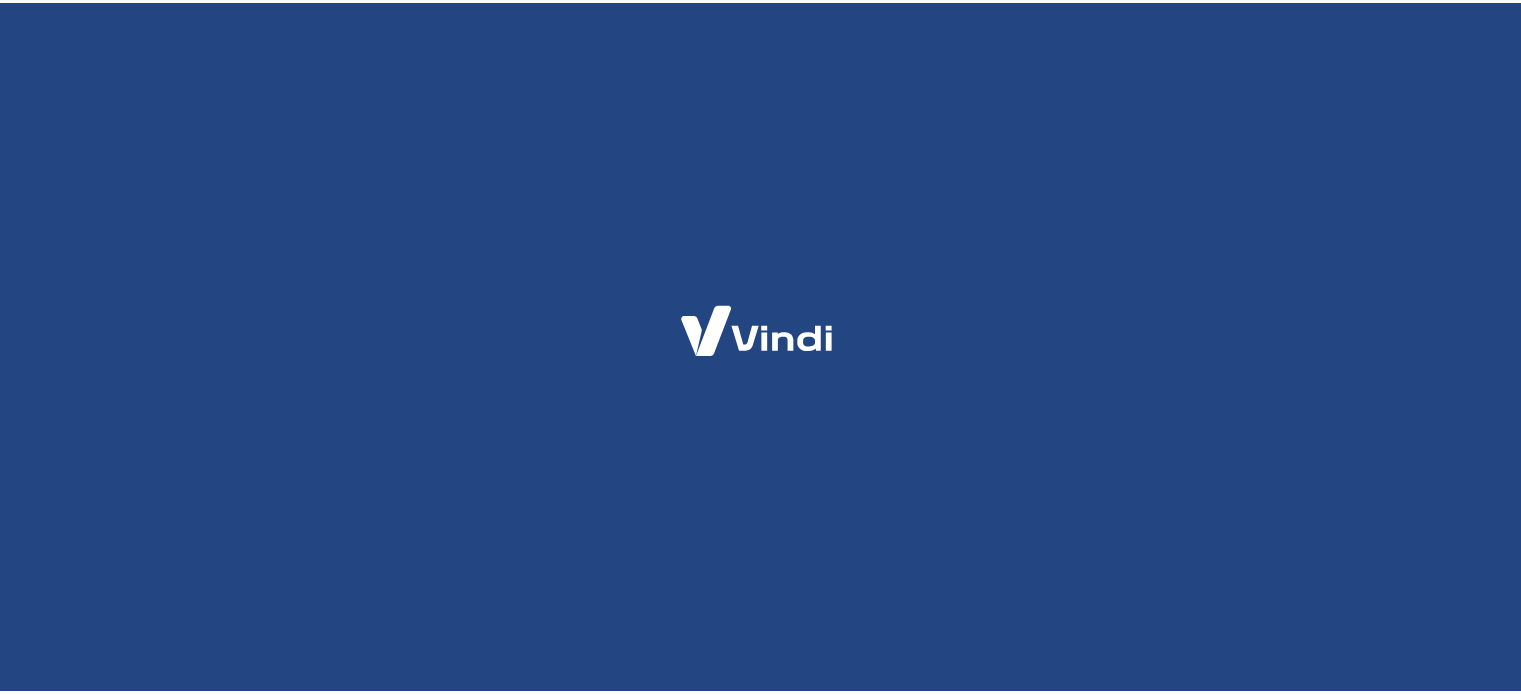 scroll, scrollTop: 0, scrollLeft: 0, axis: both 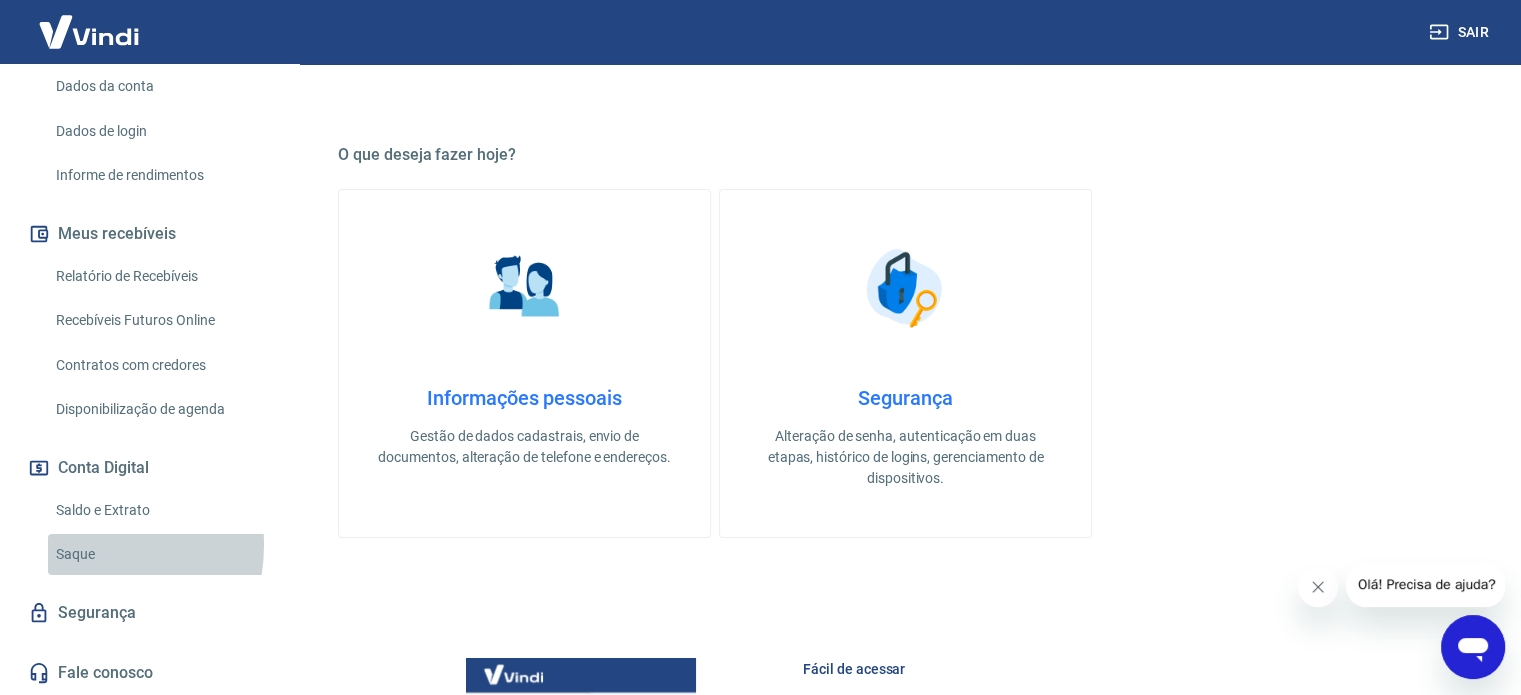 click on "Saque" at bounding box center [161, 554] 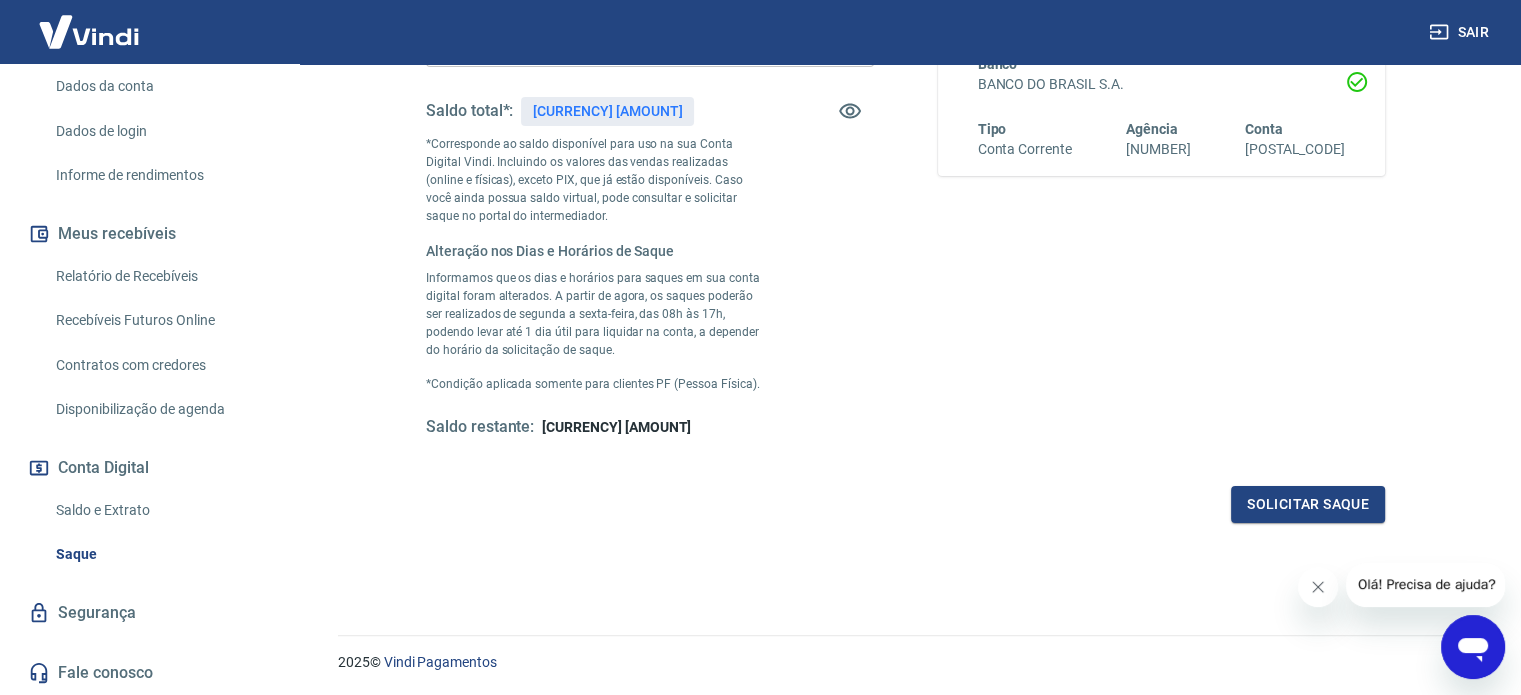 scroll, scrollTop: 100, scrollLeft: 0, axis: vertical 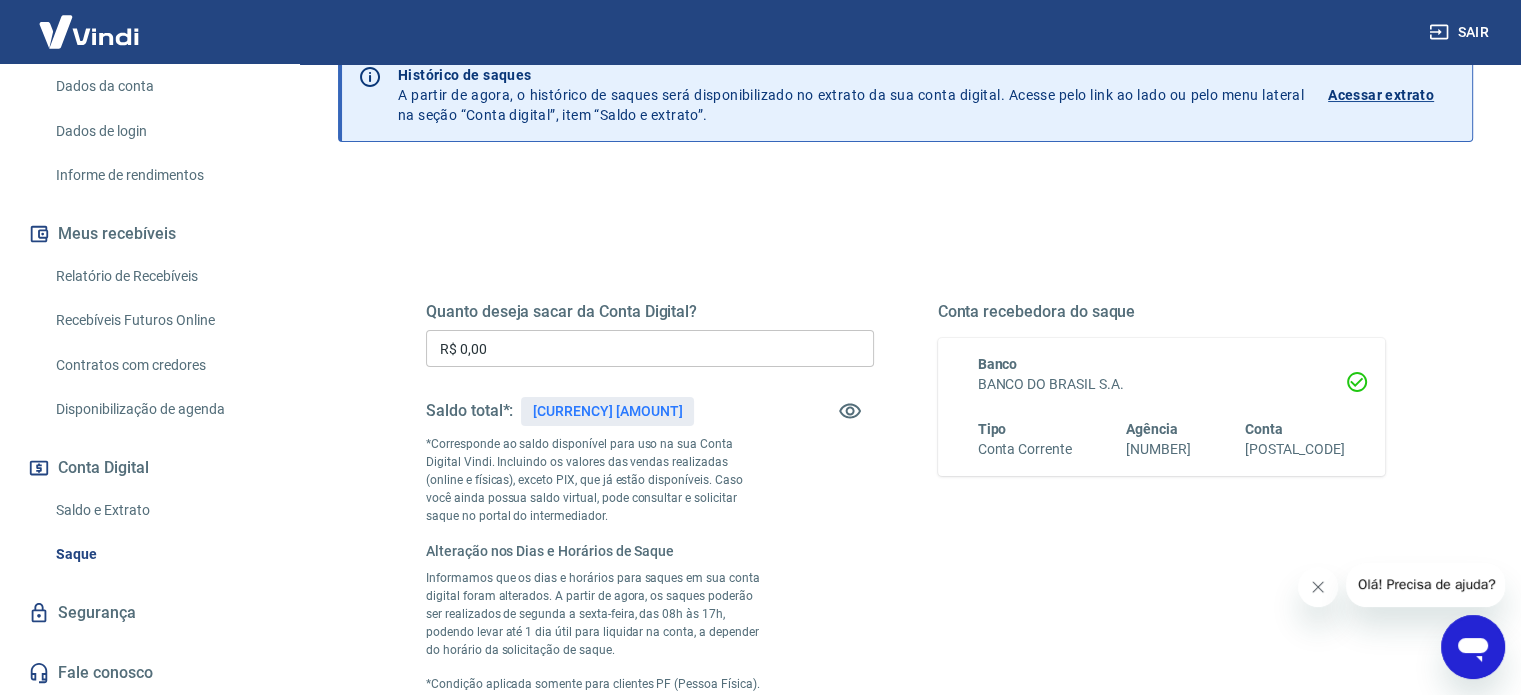 click on "R$ 0,00" at bounding box center (650, 348) 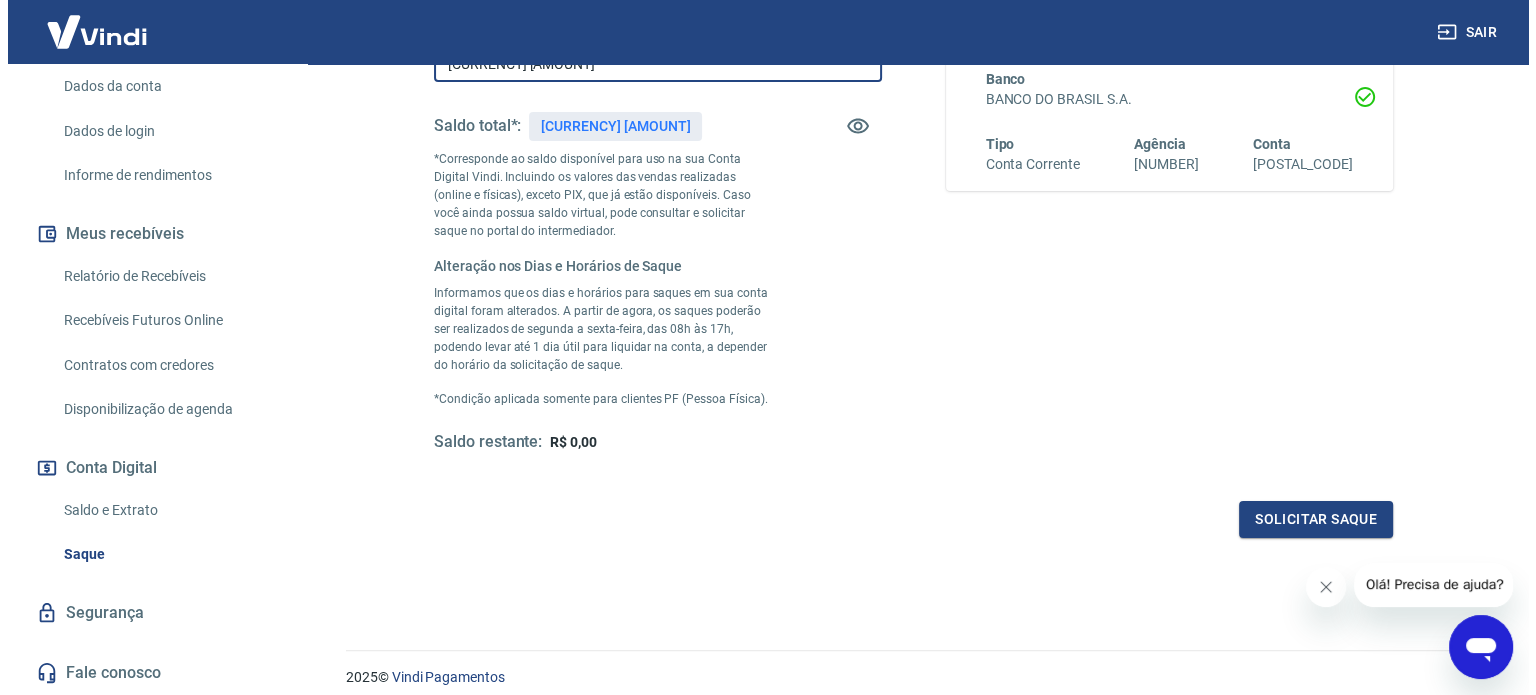 scroll, scrollTop: 460, scrollLeft: 0, axis: vertical 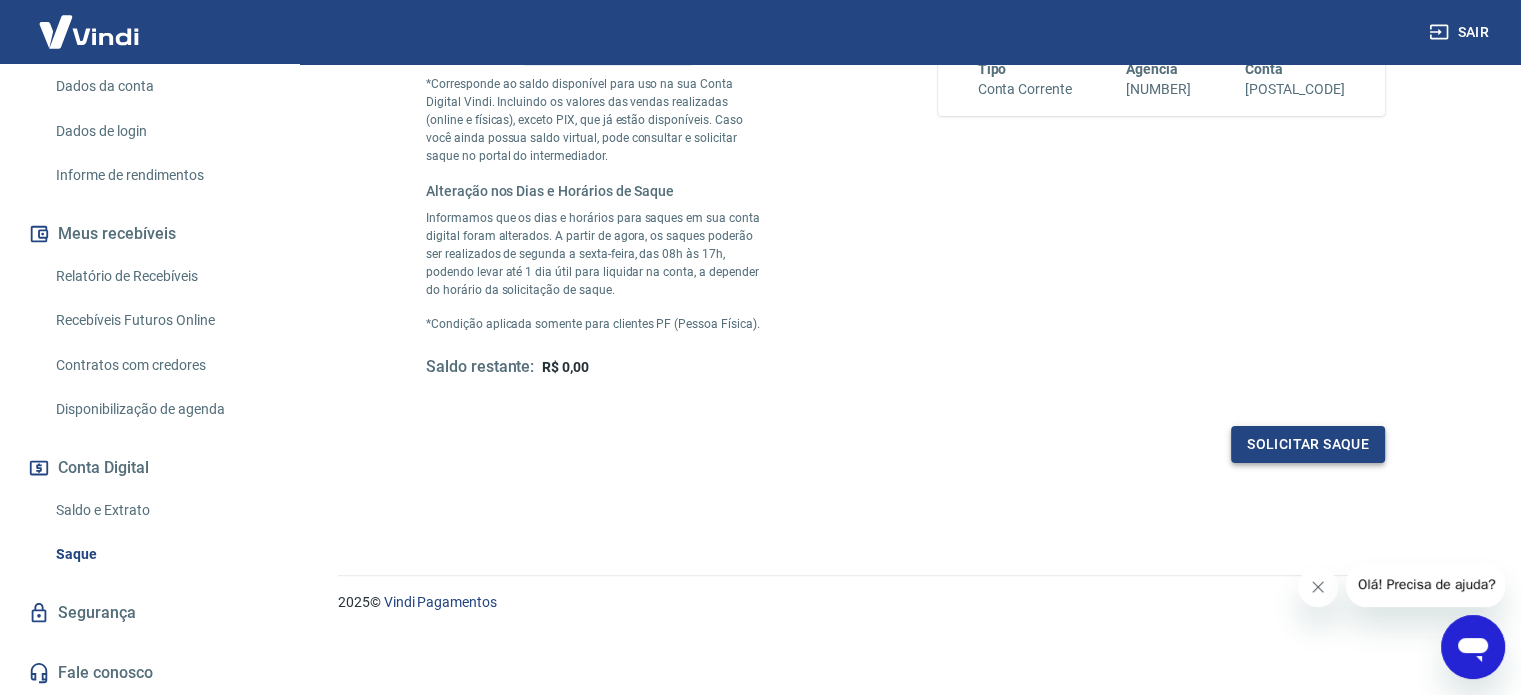 type on "[CURRENCY] [AMOUNT]" 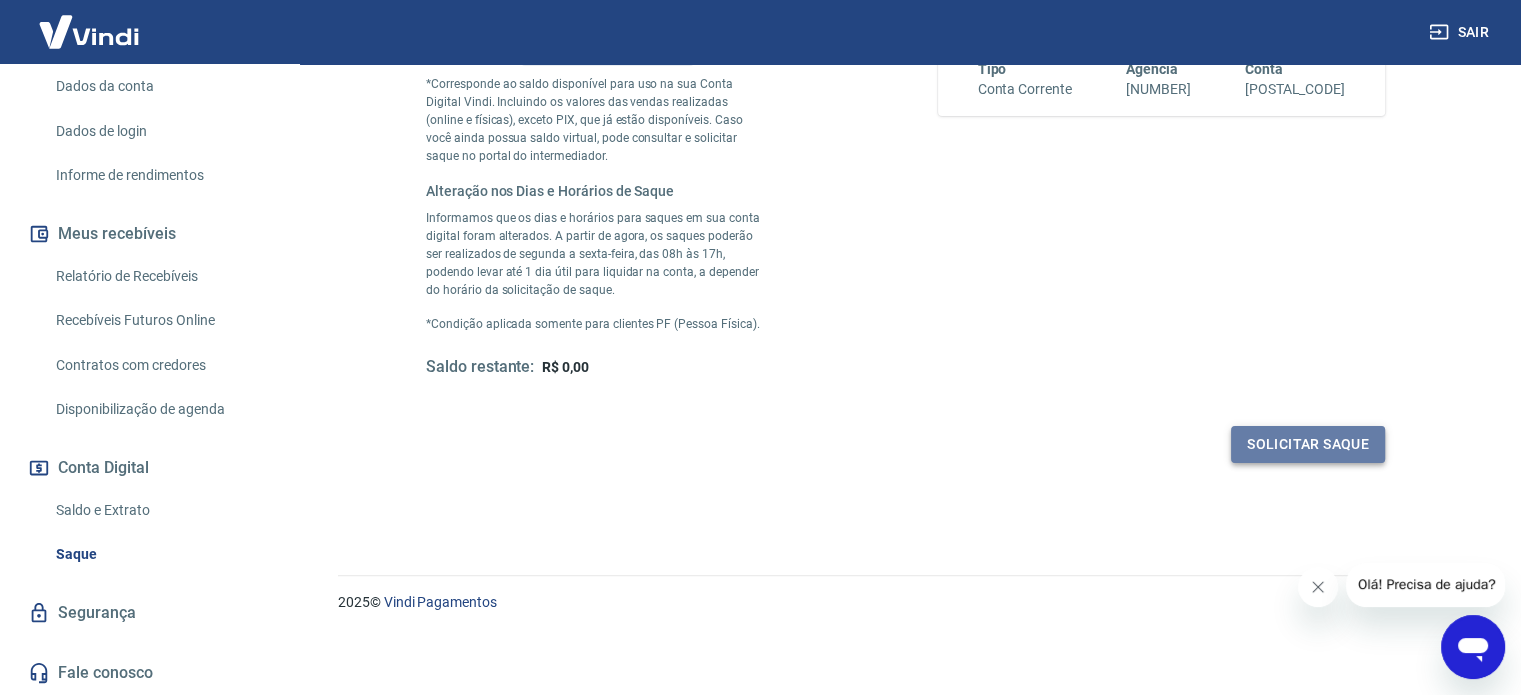 click on "Solicitar saque" at bounding box center [1308, 444] 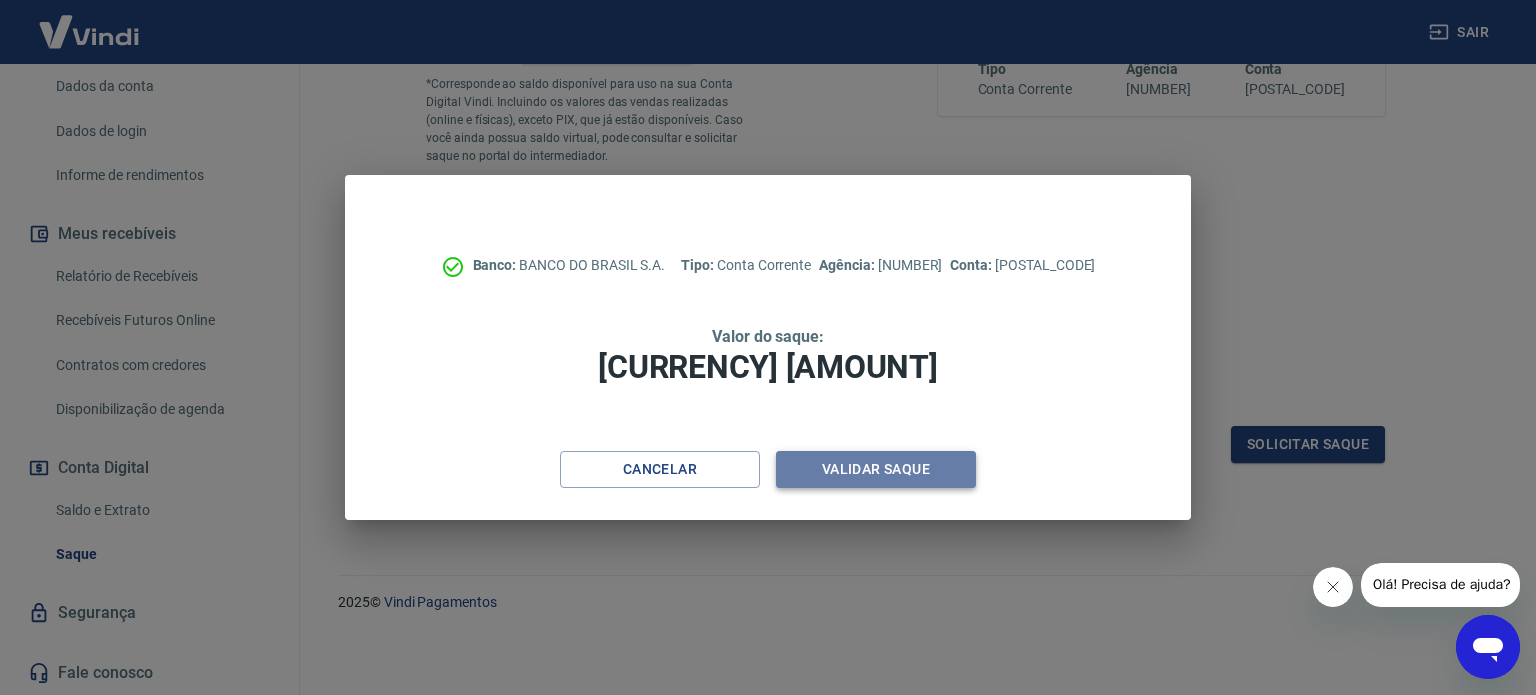 click on "Validar saque" at bounding box center [876, 469] 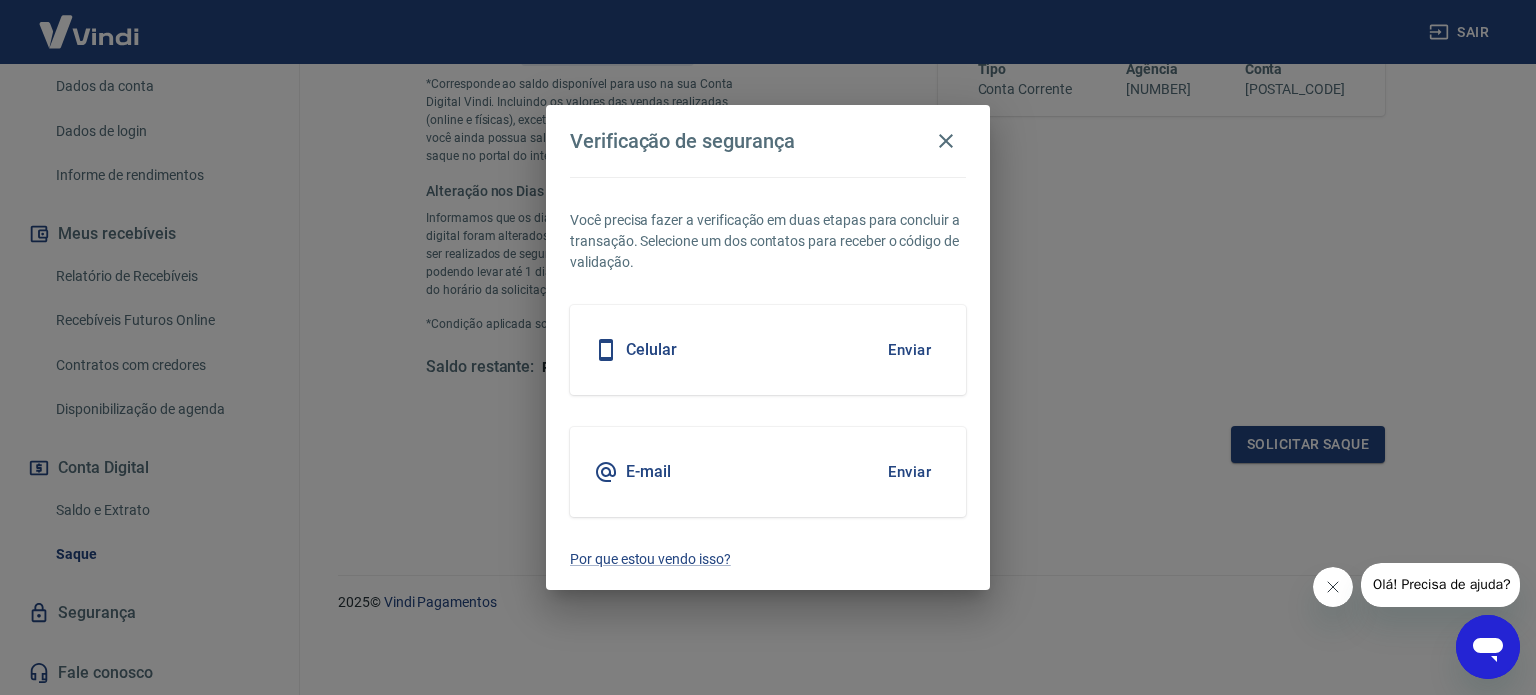 click on "Enviar" at bounding box center (909, 350) 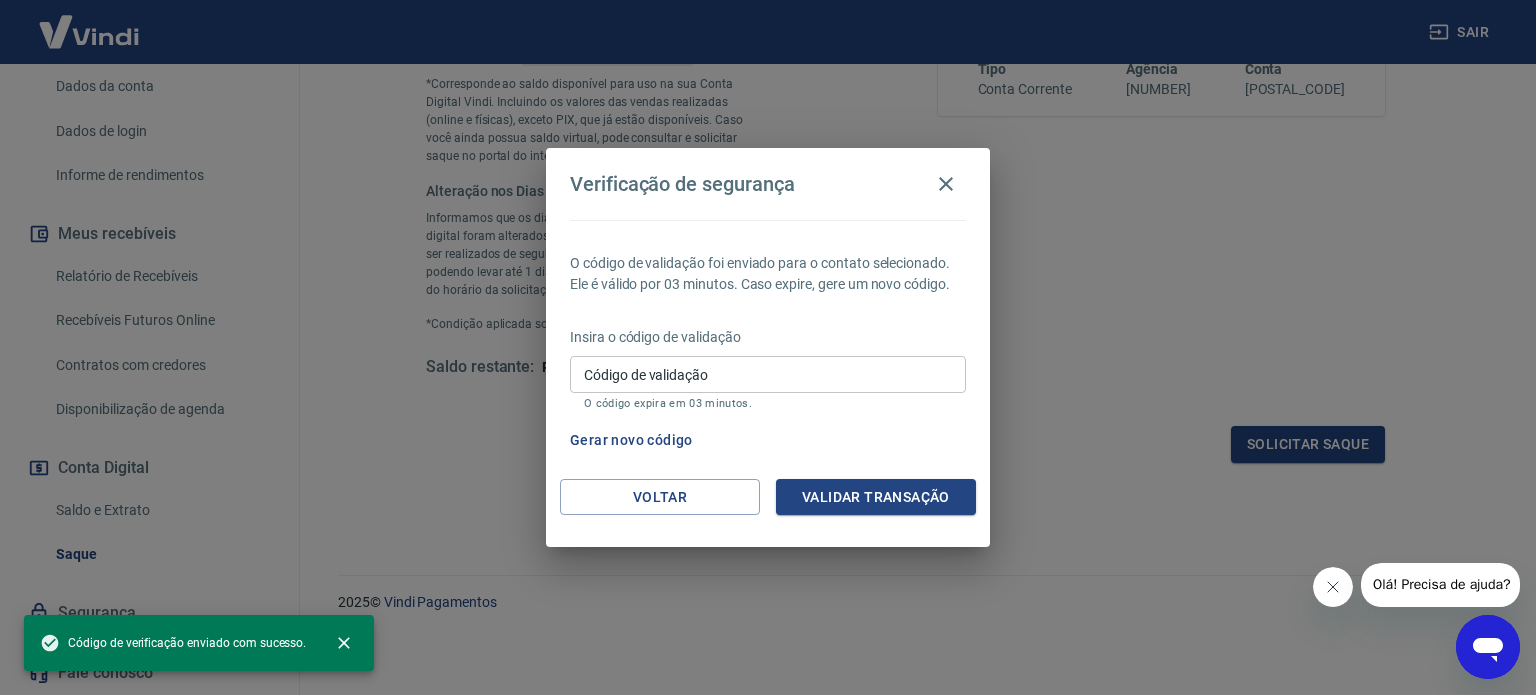 click on "Código de validação" at bounding box center [768, 374] 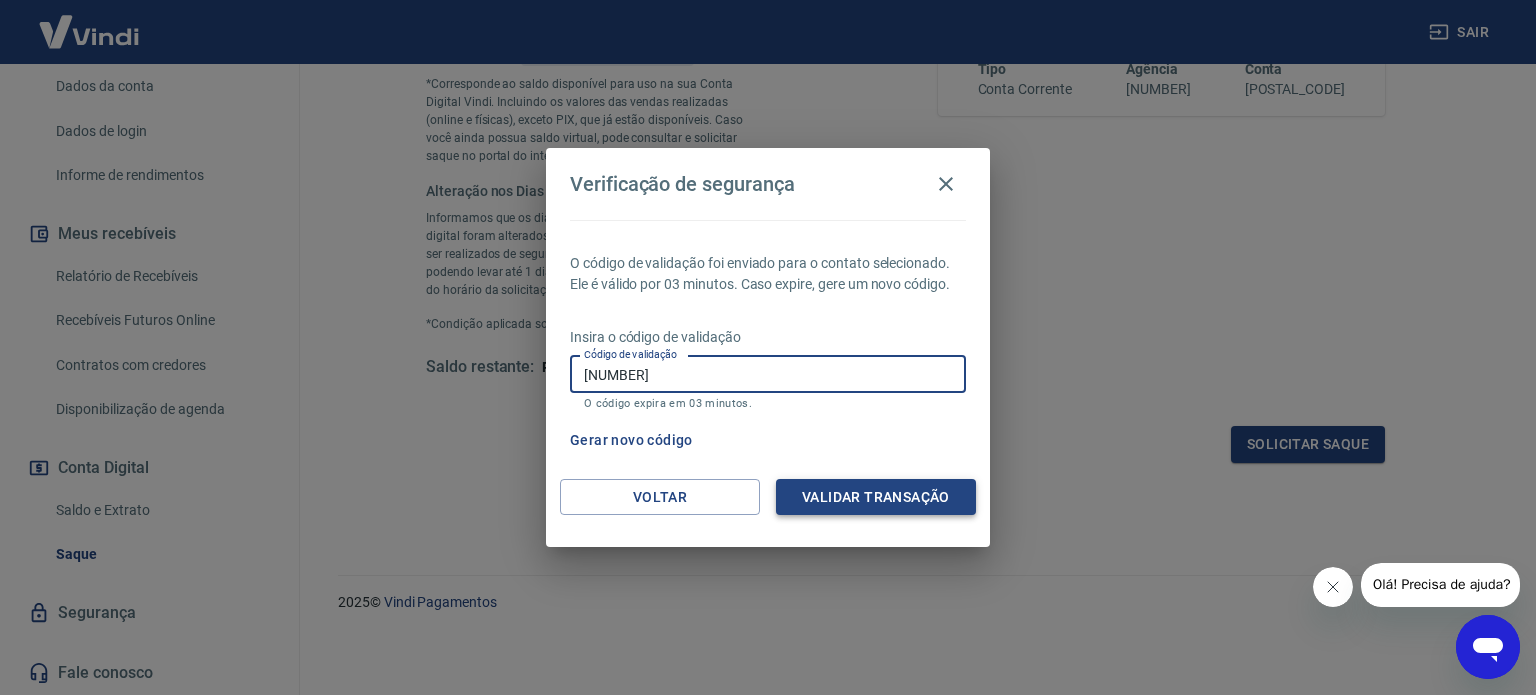 type on "[NUMBER]" 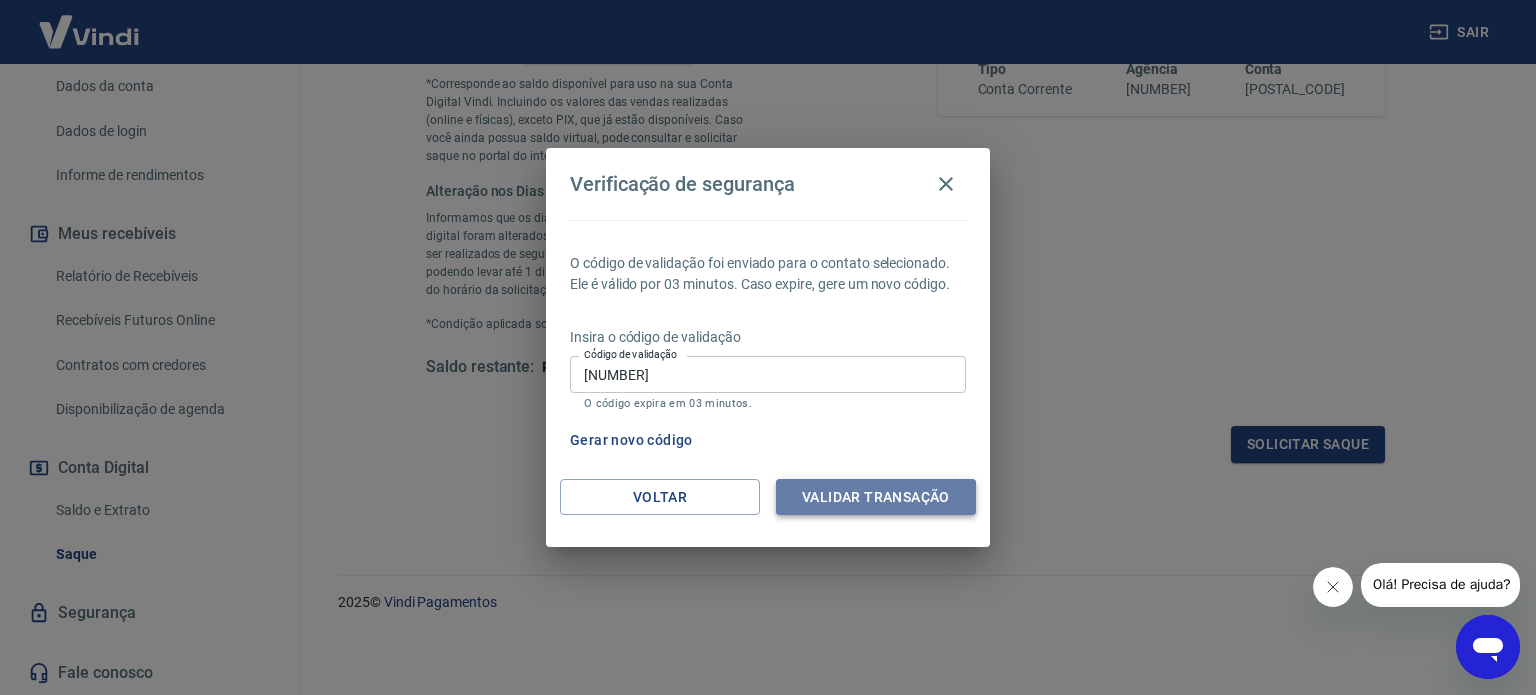 click on "Validar transação" at bounding box center [876, 497] 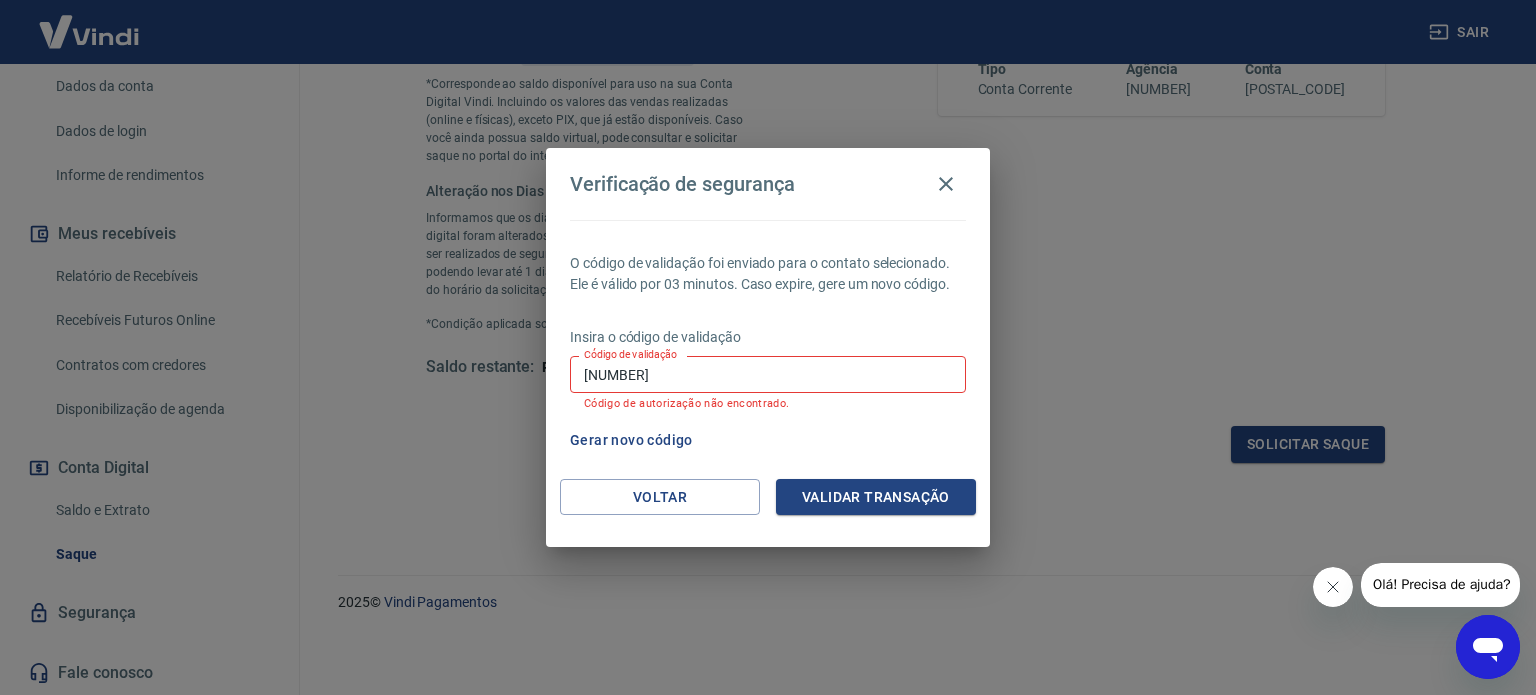 click on "Gerar novo código" at bounding box center (631, 440) 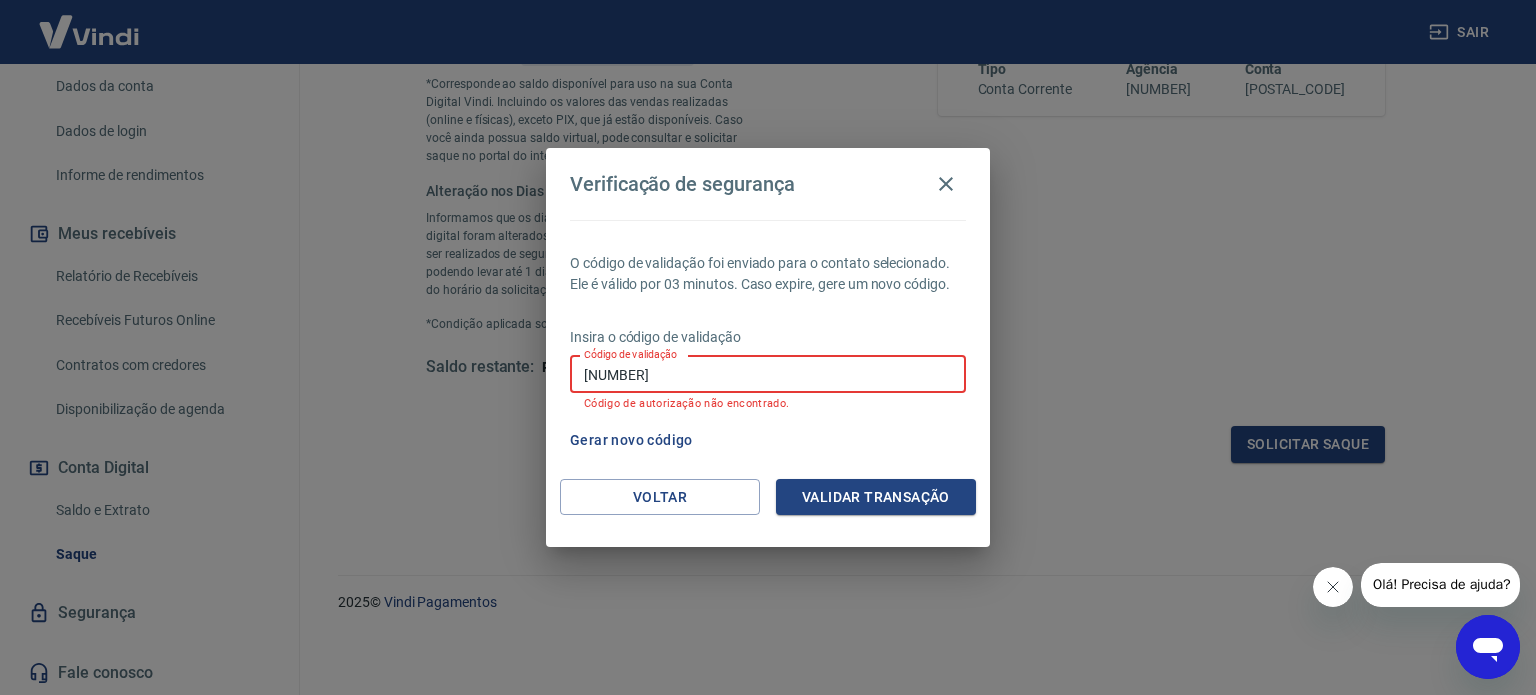 drag, startPoint x: 640, startPoint y: 372, endPoint x: 553, endPoint y: 383, distance: 87.69264 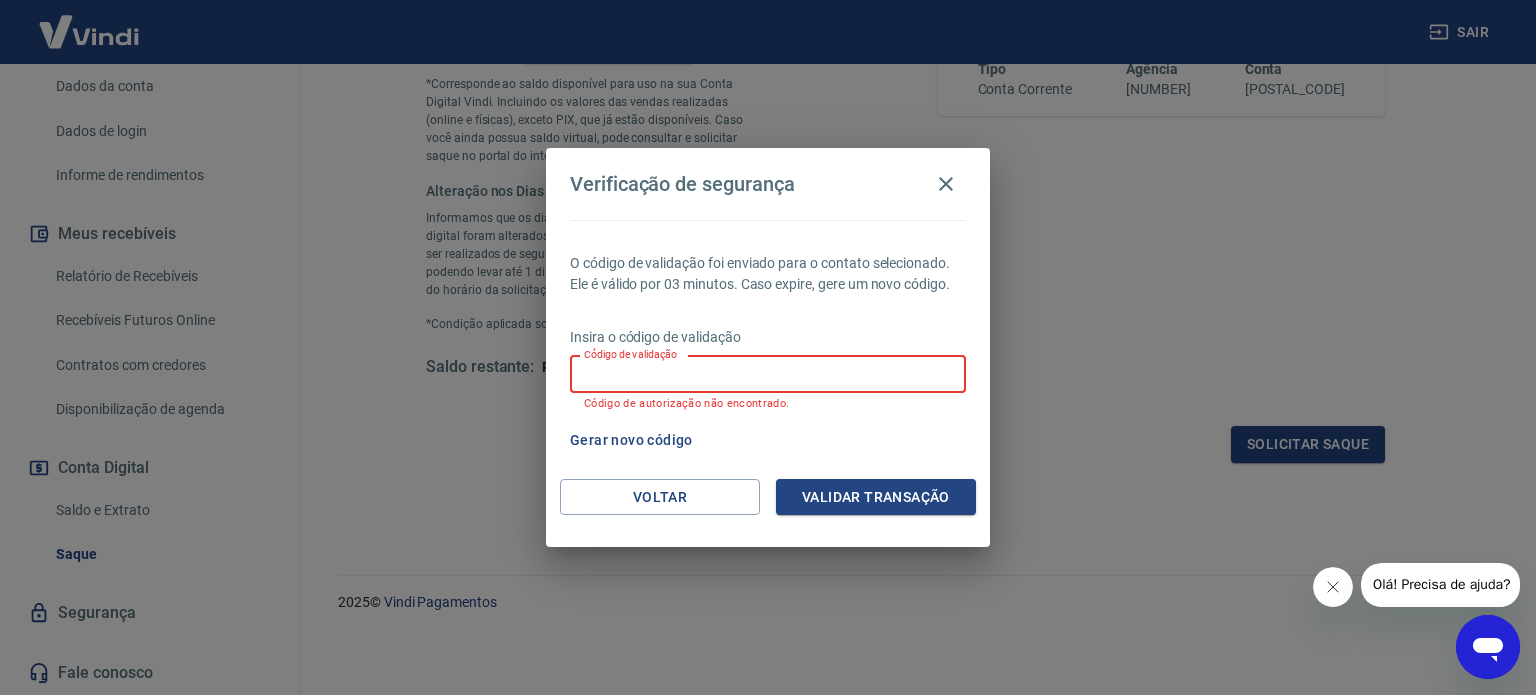 click on "Código de validação" at bounding box center (768, 374) 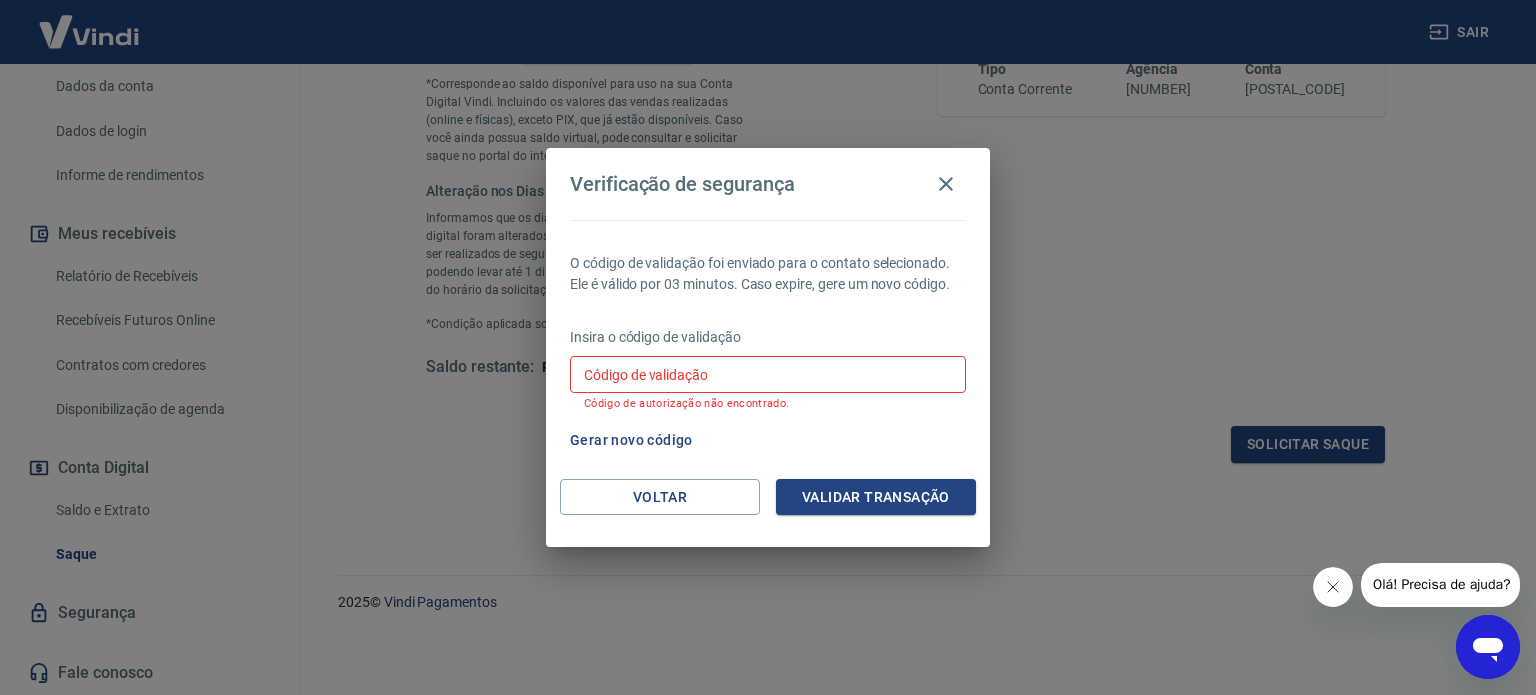 click on "Verificação de segurança" at bounding box center (768, 184) 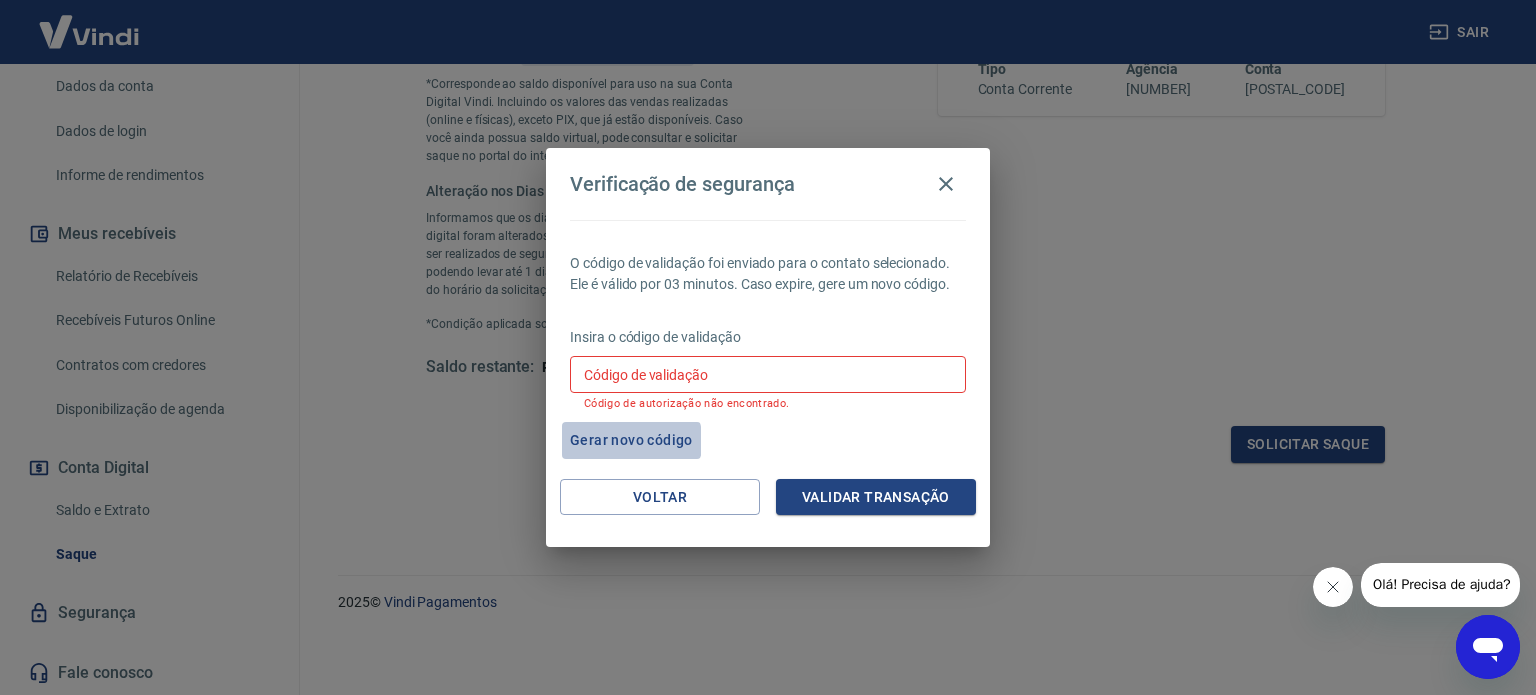 click on "Gerar novo código" at bounding box center (631, 440) 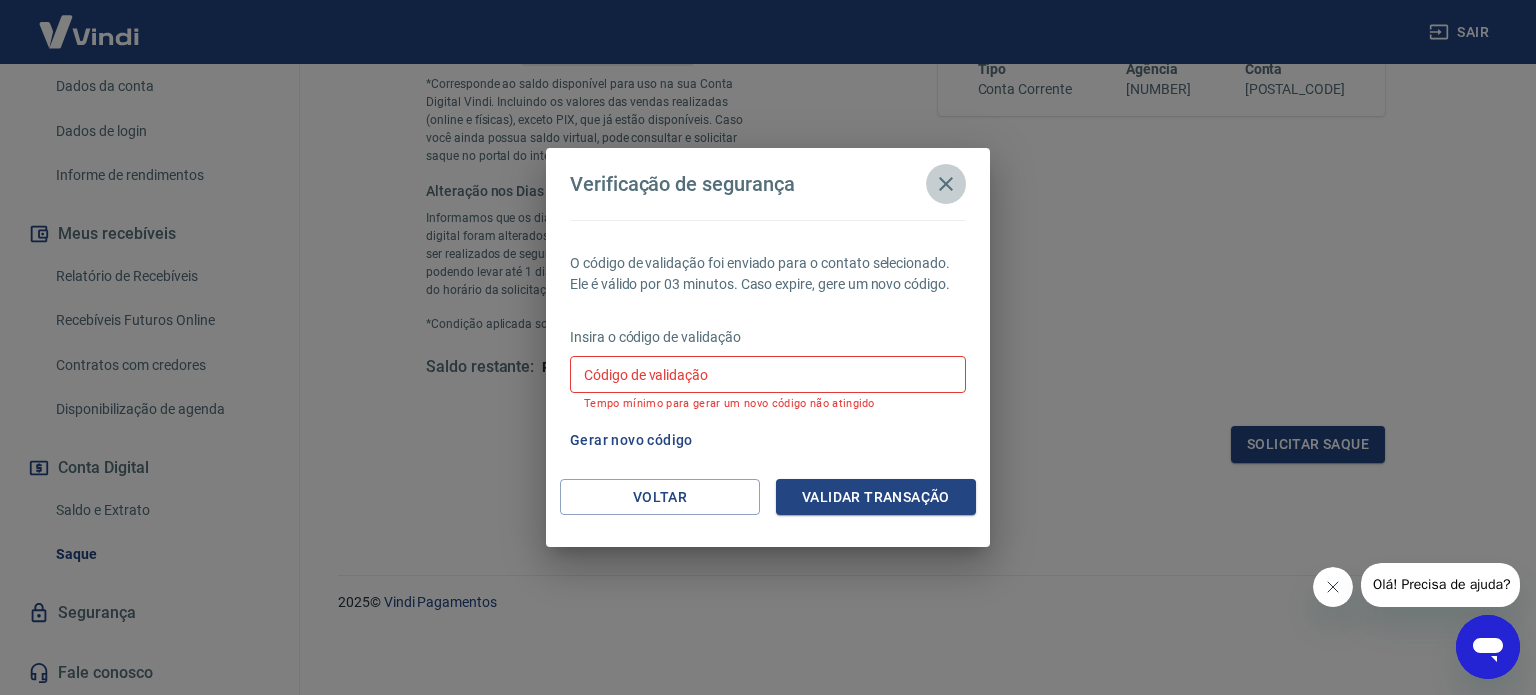 click 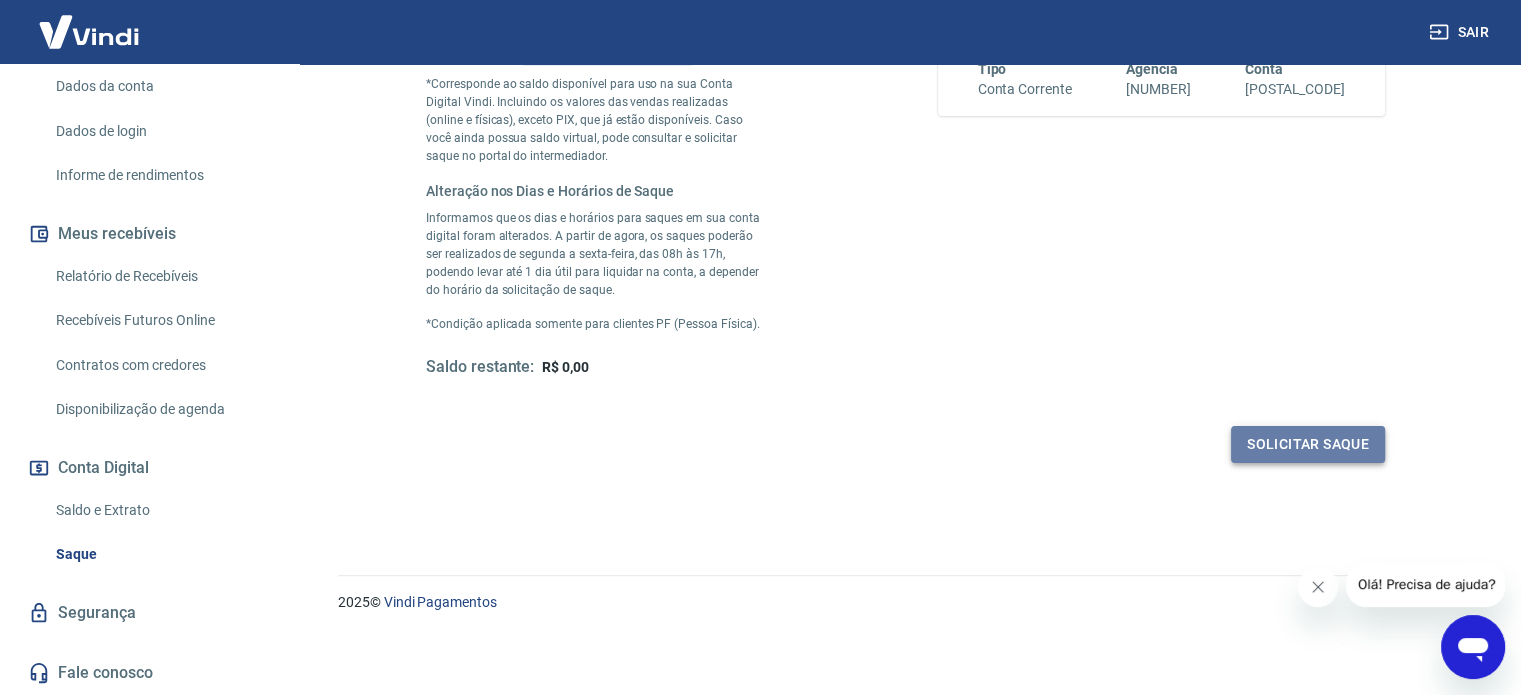 click on "Solicitar saque" at bounding box center [1308, 444] 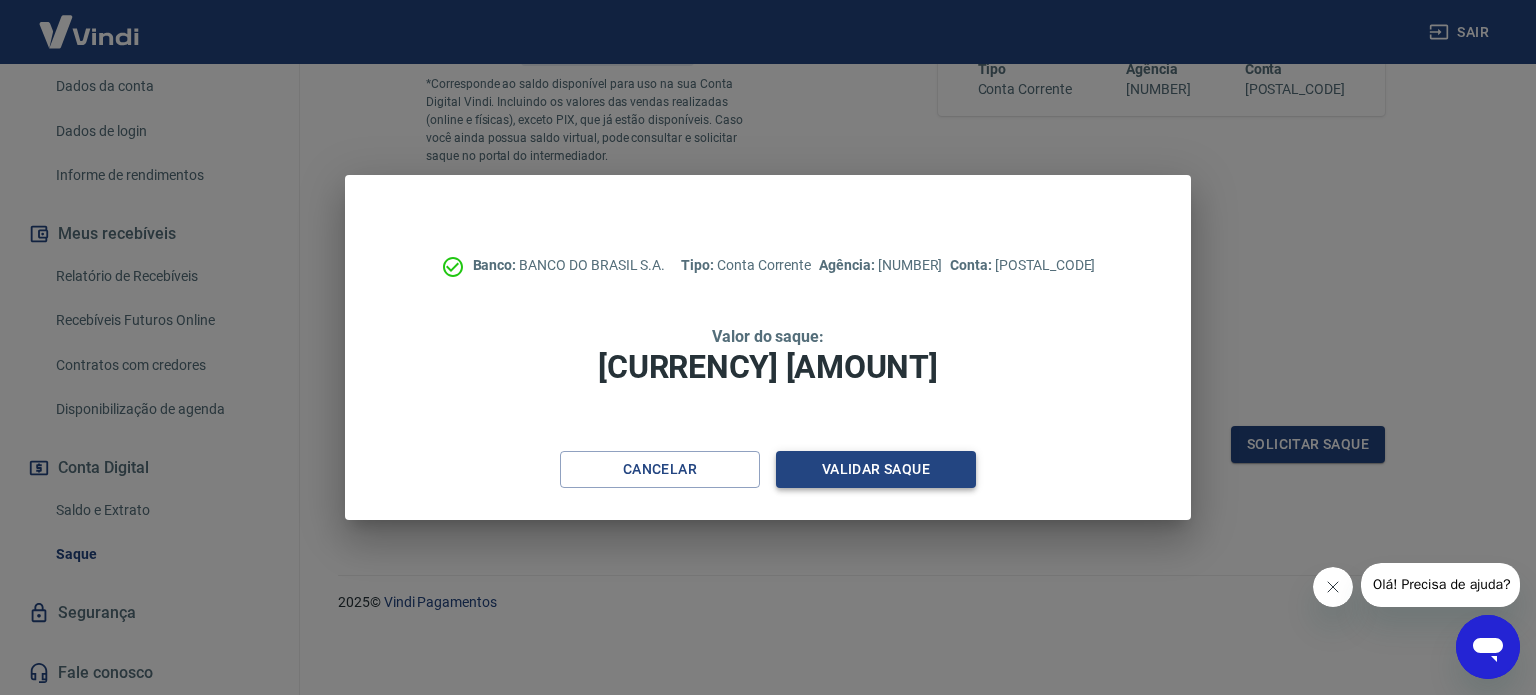 click on "Validar saque" at bounding box center (876, 469) 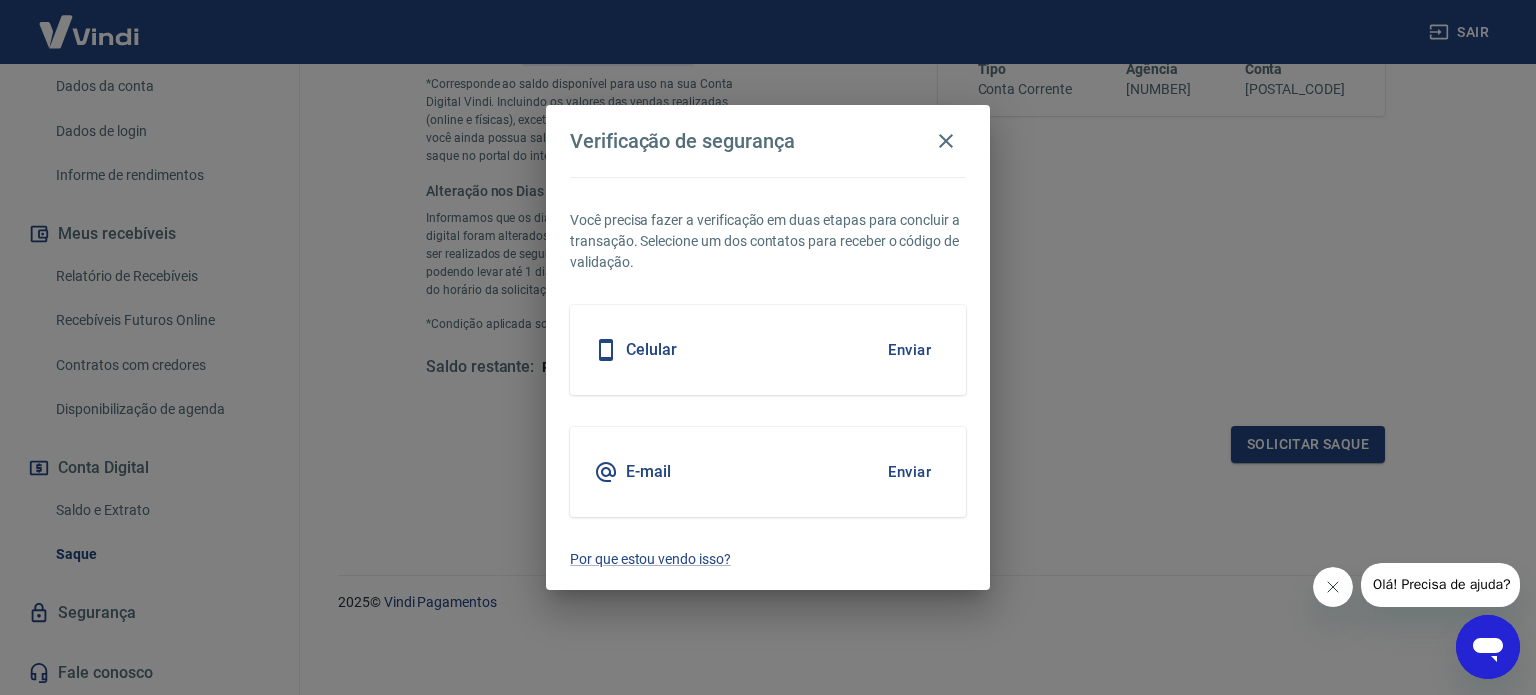 click on "Enviar" at bounding box center [909, 472] 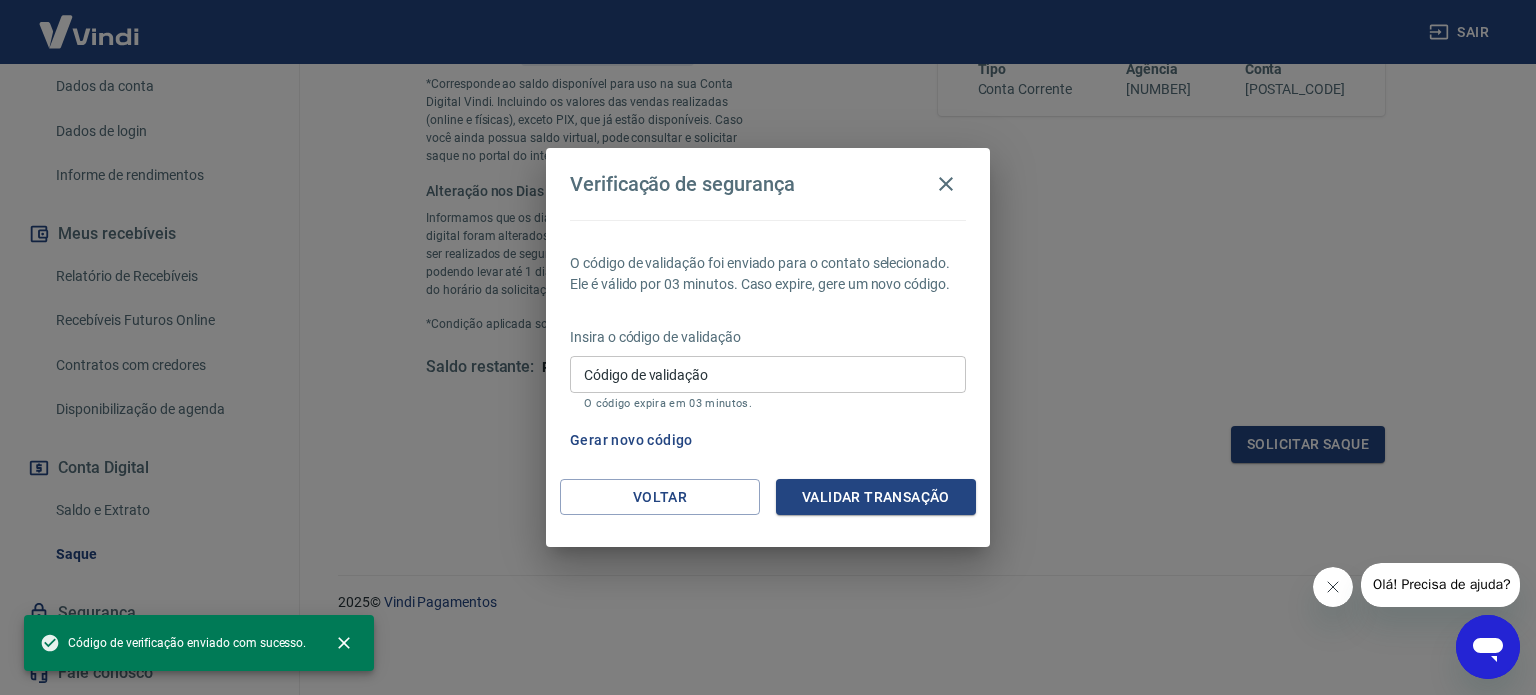 click on "Código de validação" at bounding box center [768, 374] 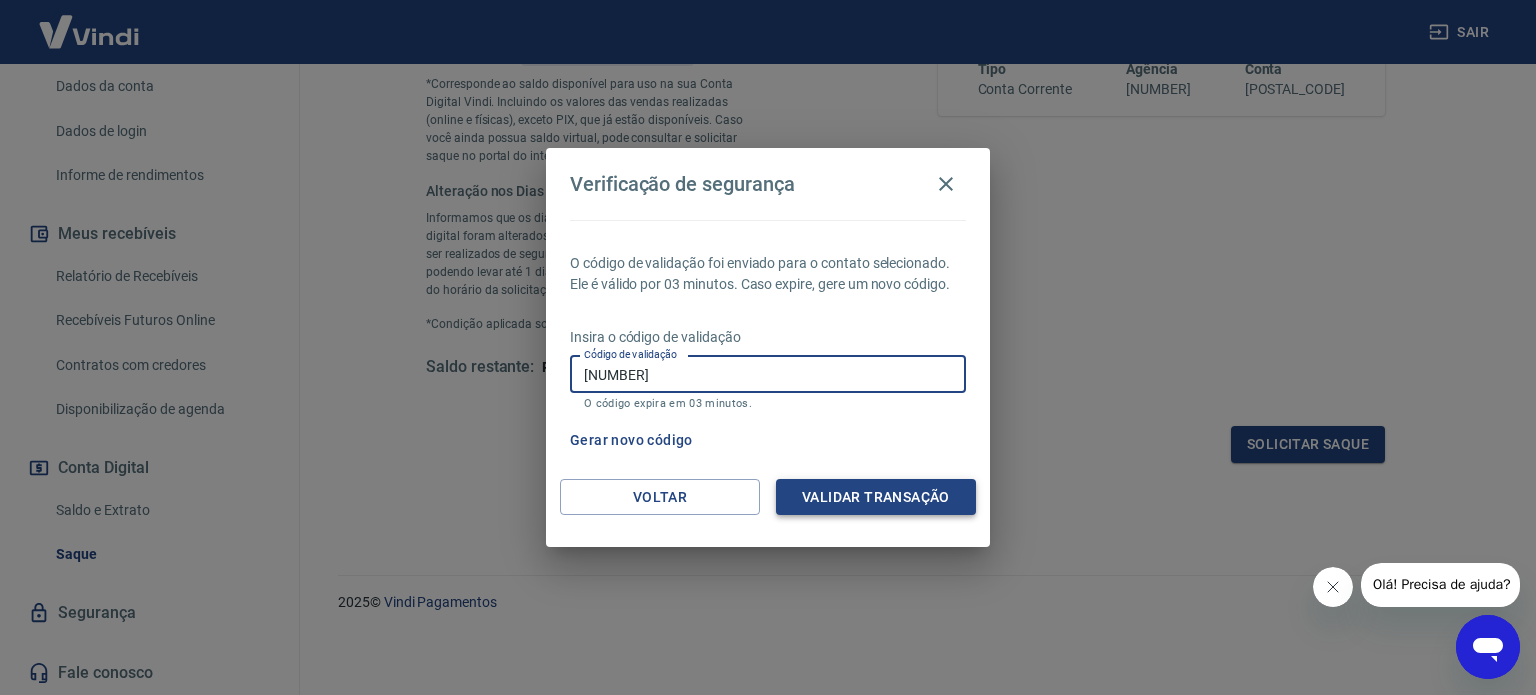 type on "[NUMBER]" 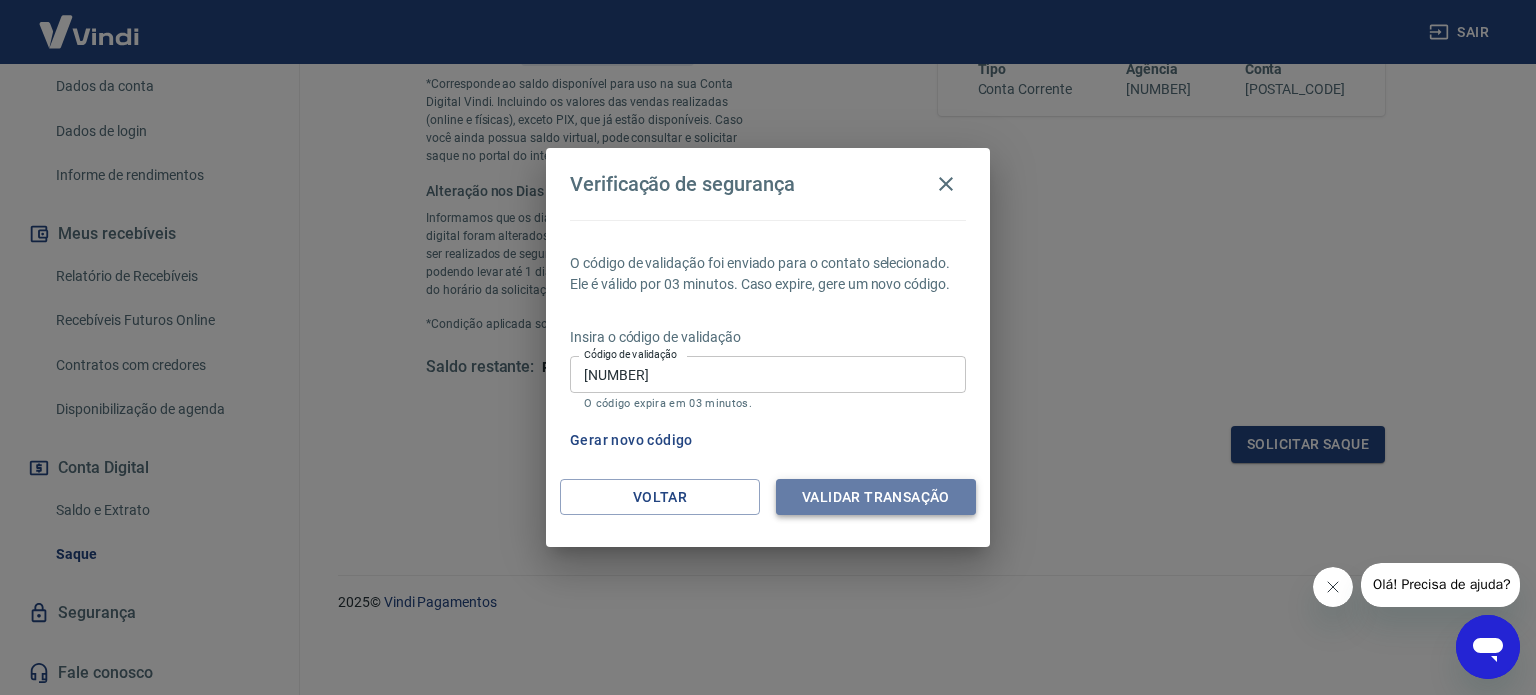 click on "Validar transação" at bounding box center (876, 497) 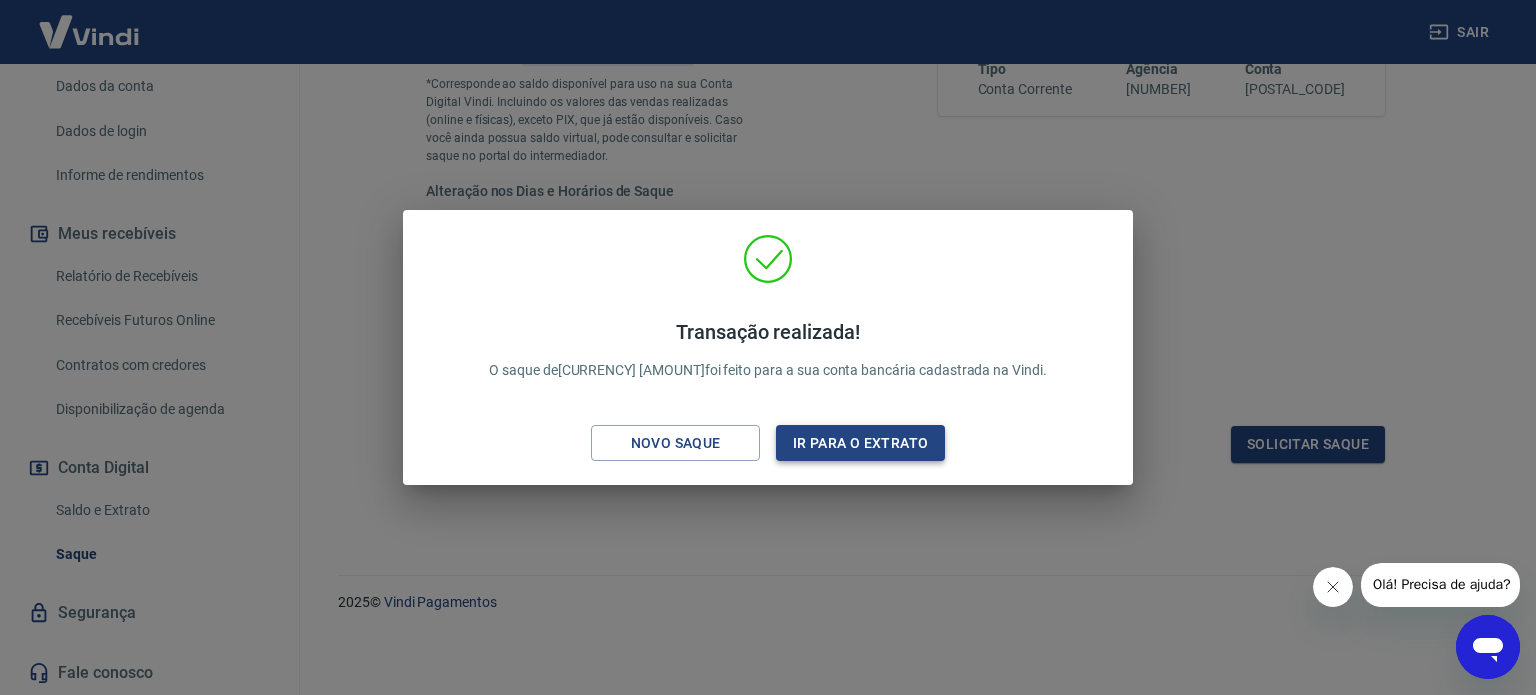 click on "Ir para o extrato" at bounding box center (860, 443) 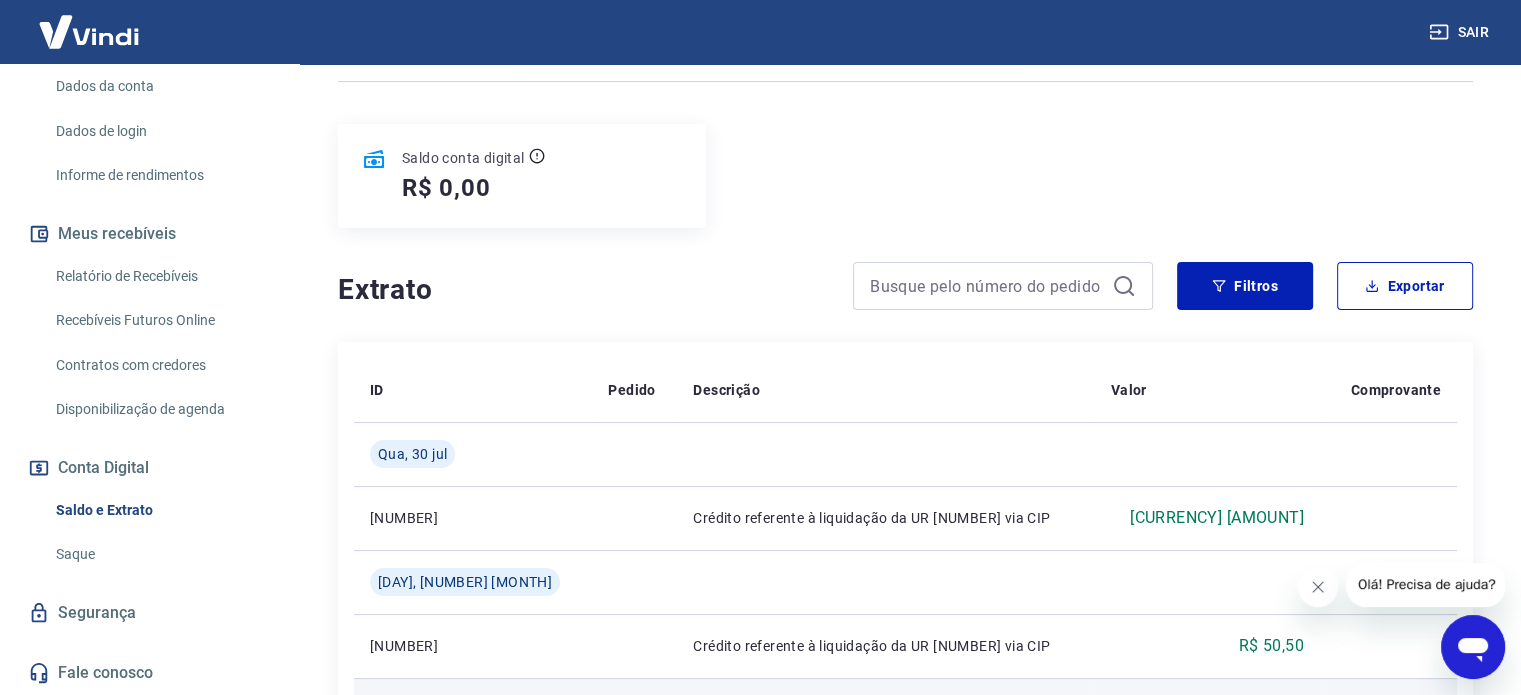 scroll, scrollTop: 0, scrollLeft: 0, axis: both 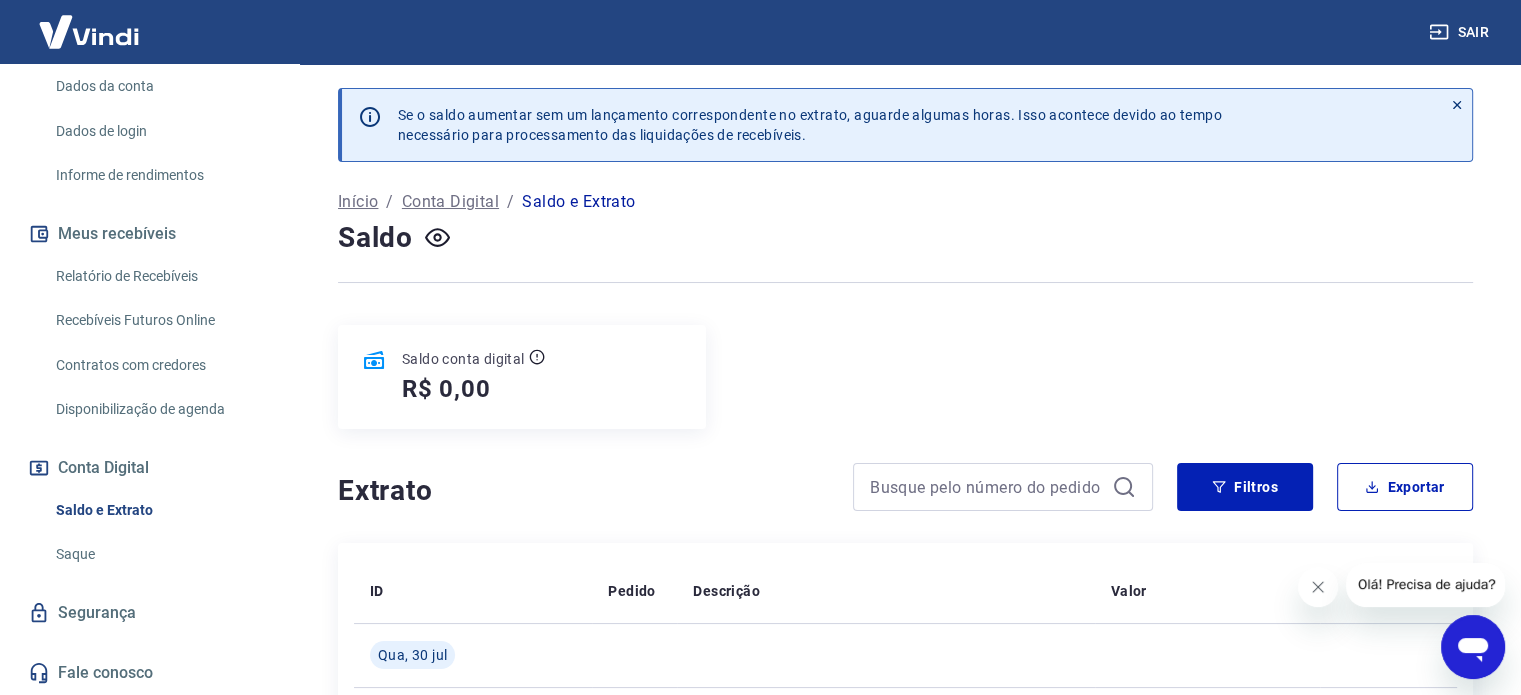 click on "Sair" at bounding box center [1461, 32] 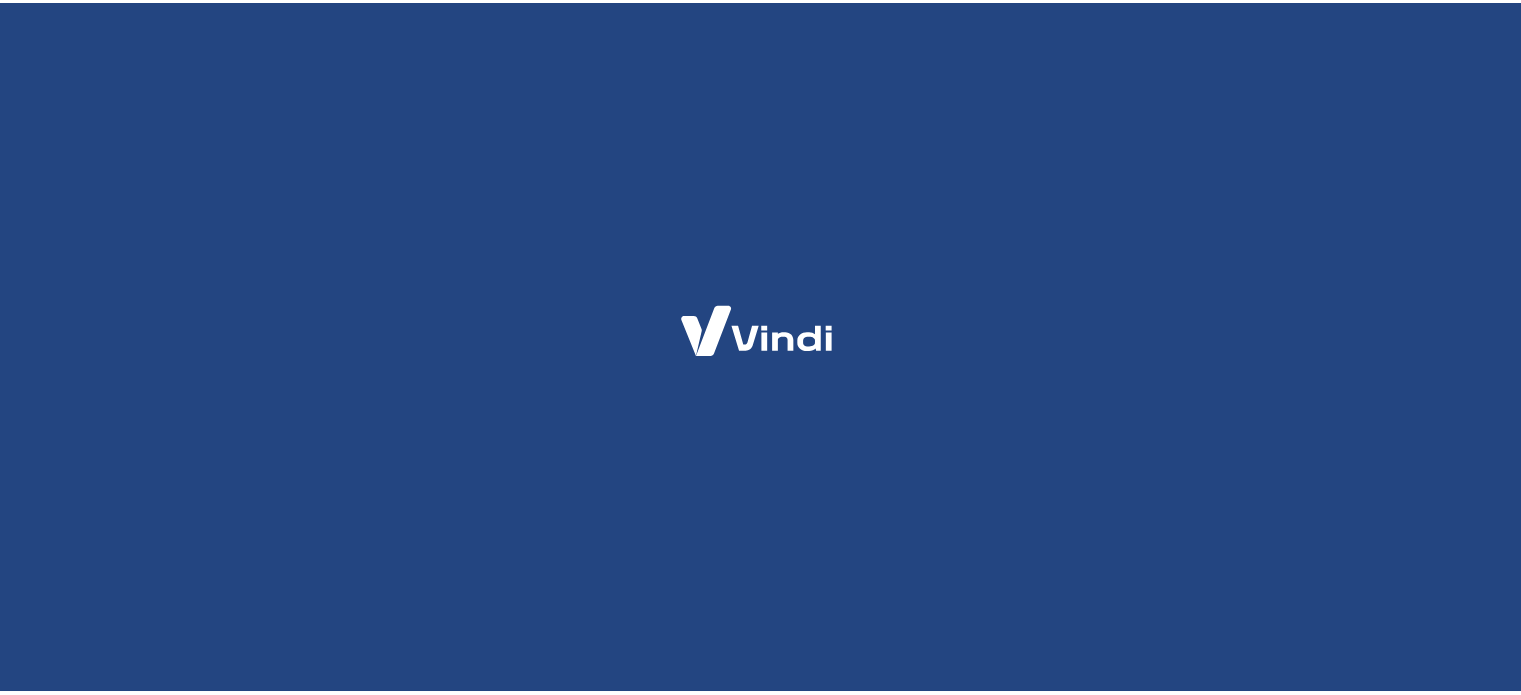 scroll, scrollTop: 0, scrollLeft: 0, axis: both 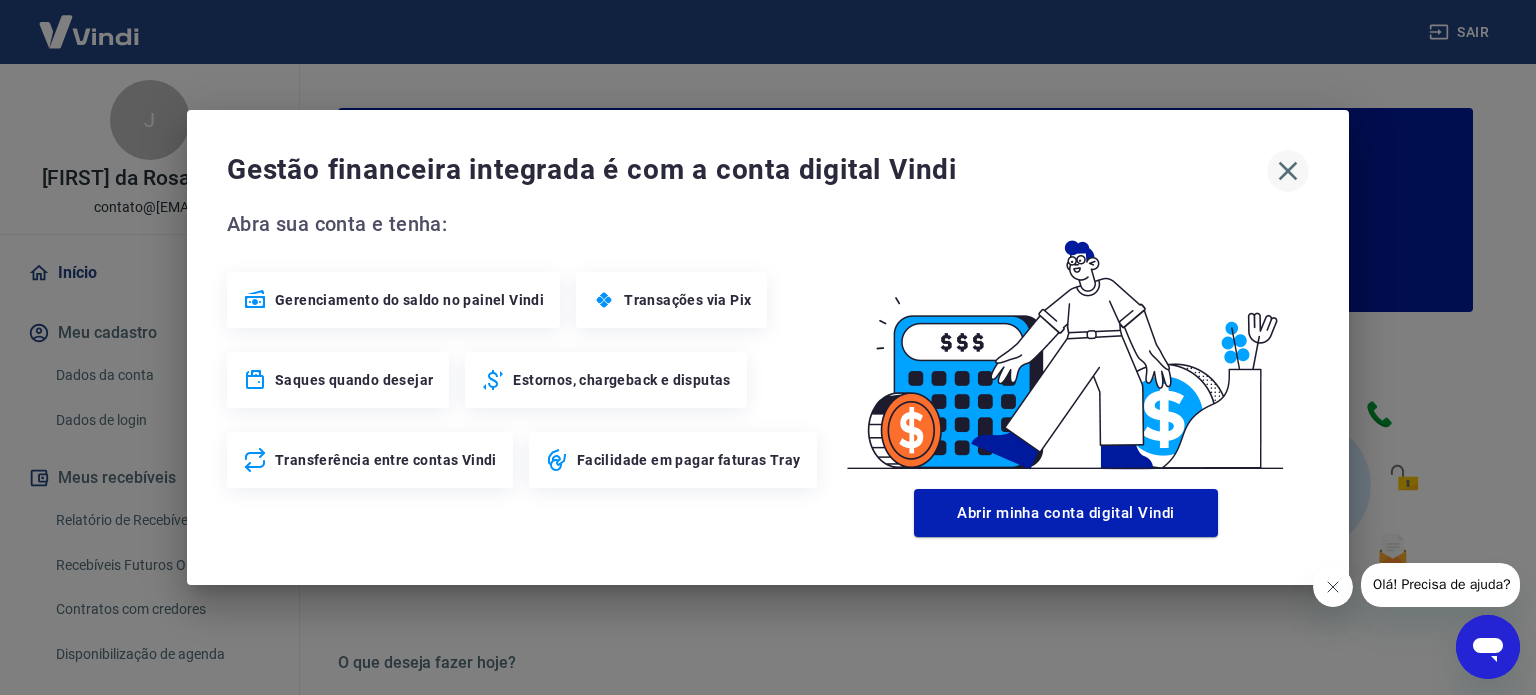 click 